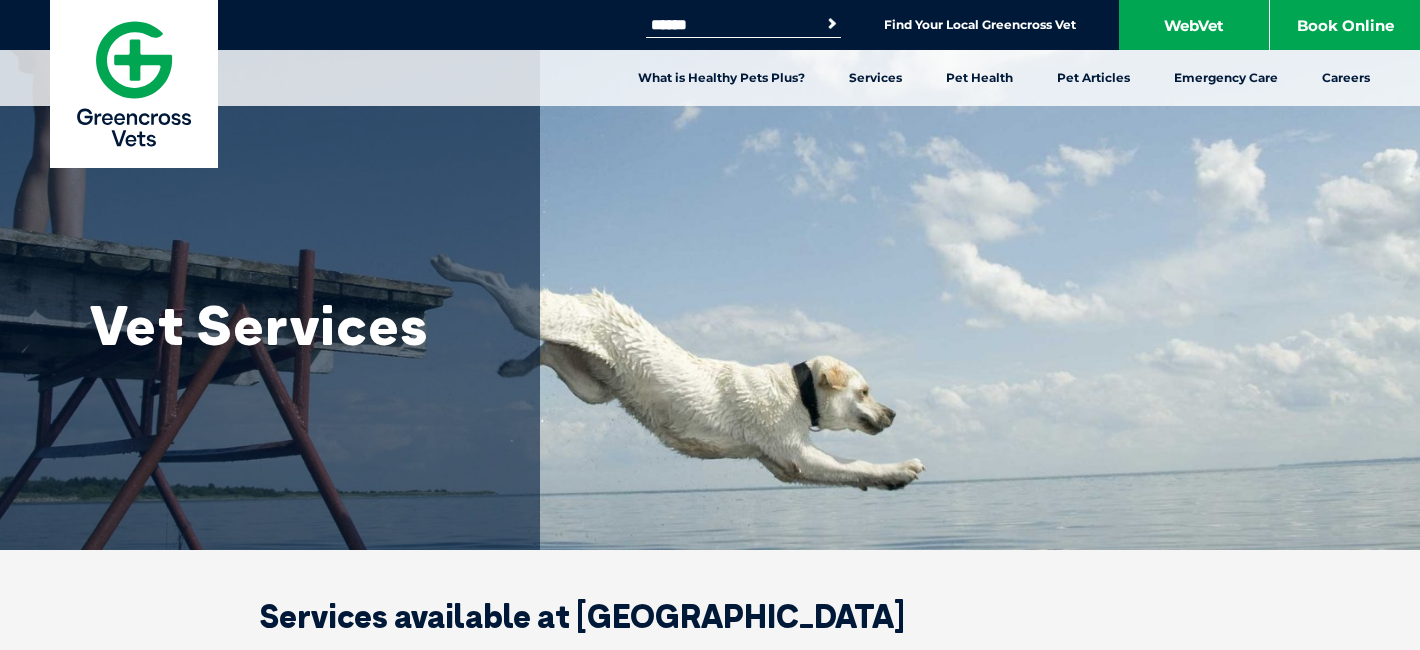 scroll, scrollTop: 89, scrollLeft: 0, axis: vertical 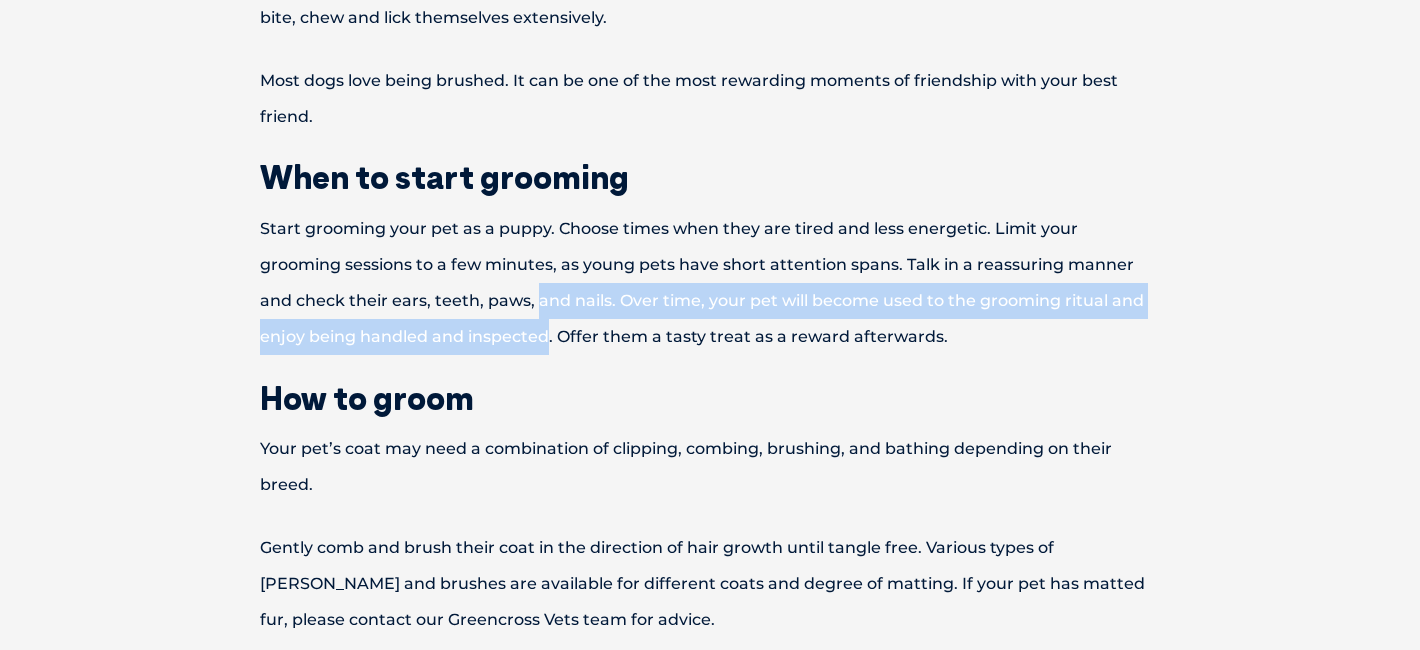 drag, startPoint x: 447, startPoint y: 286, endPoint x: 449, endPoint y: 348, distance: 62.03225 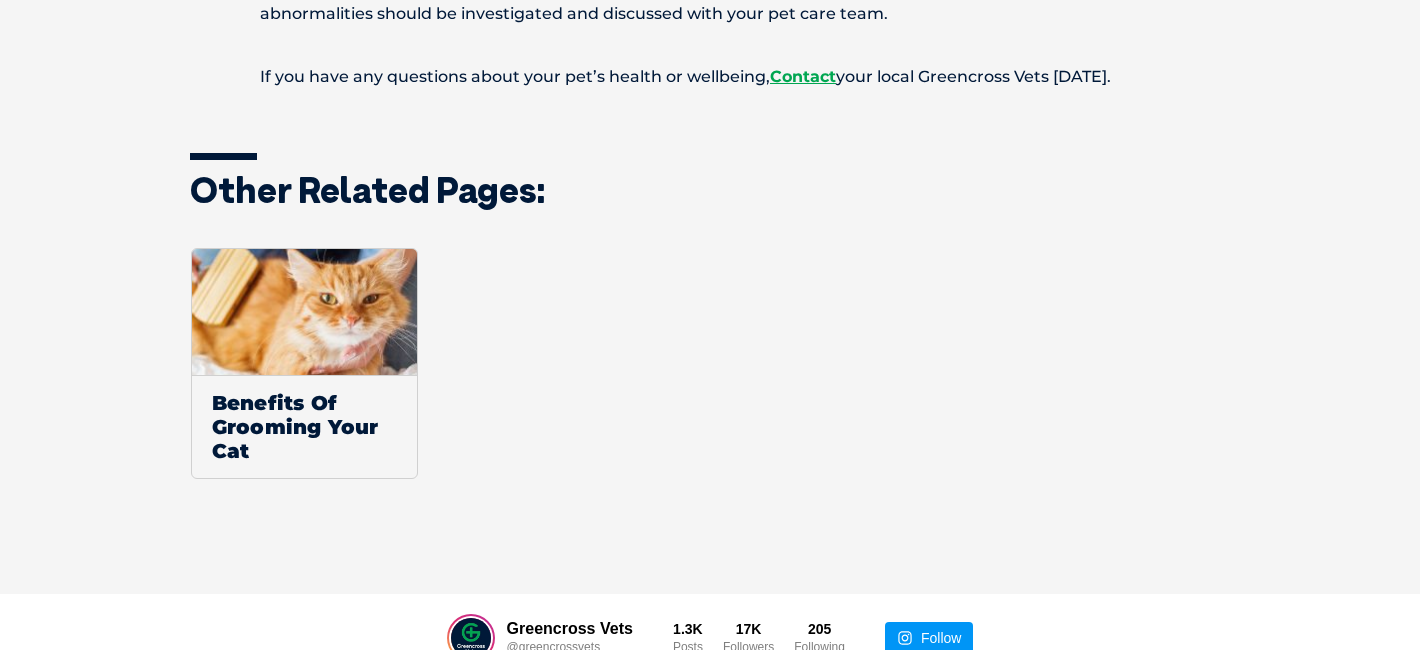 scroll, scrollTop: 2115, scrollLeft: 0, axis: vertical 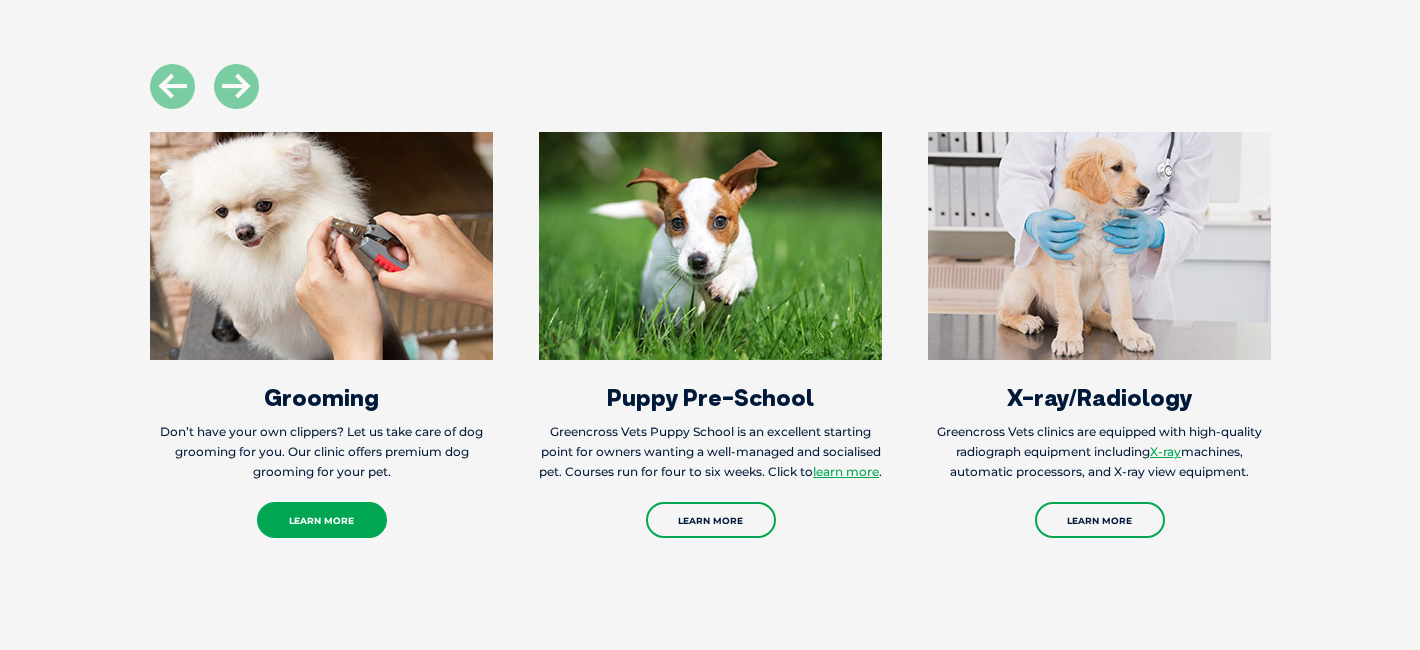 click on "Learn More" at bounding box center [322, 520] 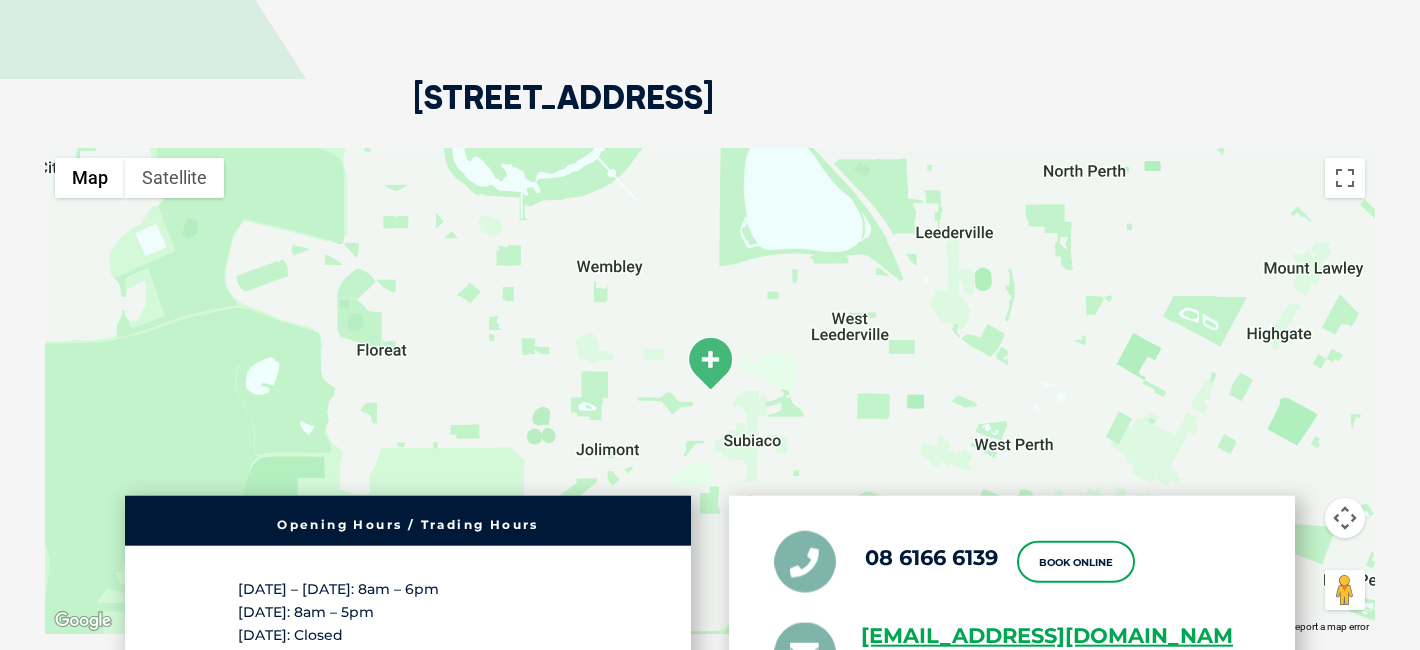 scroll, scrollTop: 4019, scrollLeft: 0, axis: vertical 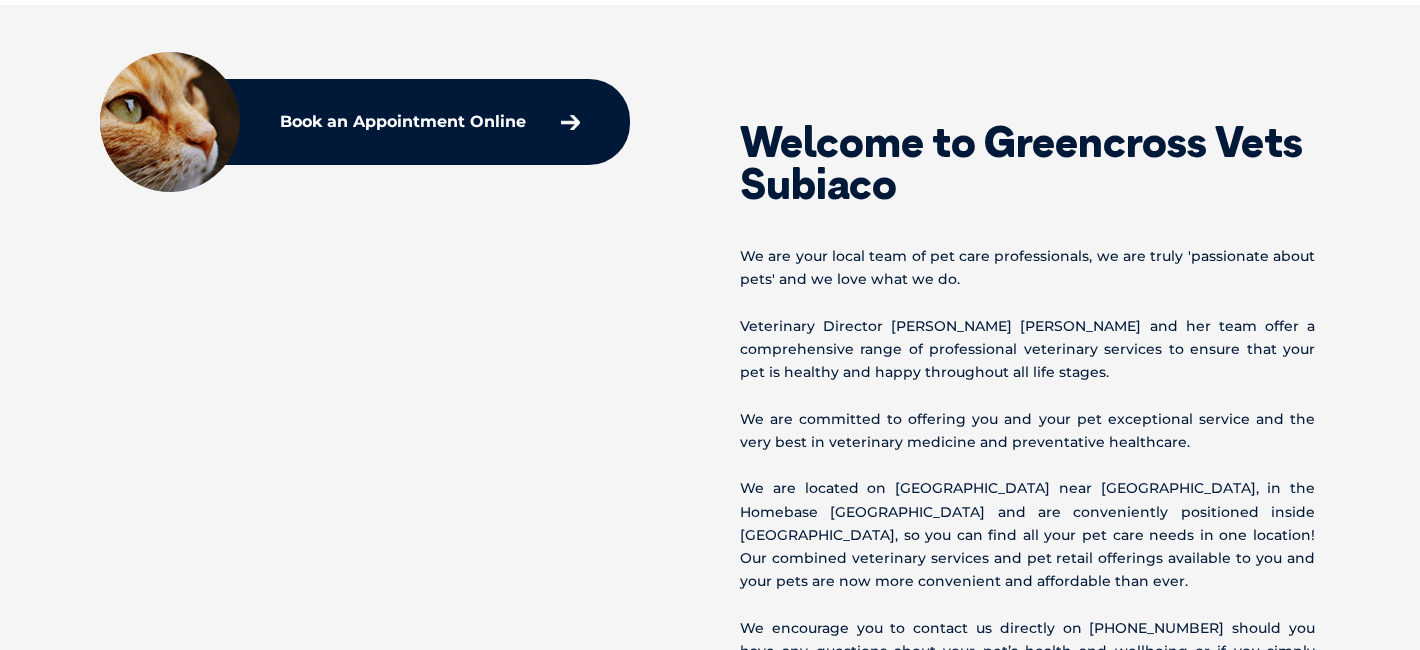 click on "Veterinary Director Dr Kin Yi Yip and her team offer a comprehensive range of professional veterinary services to ensure that your pet is healthy and happy throughout all life stages." at bounding box center [1027, 350] 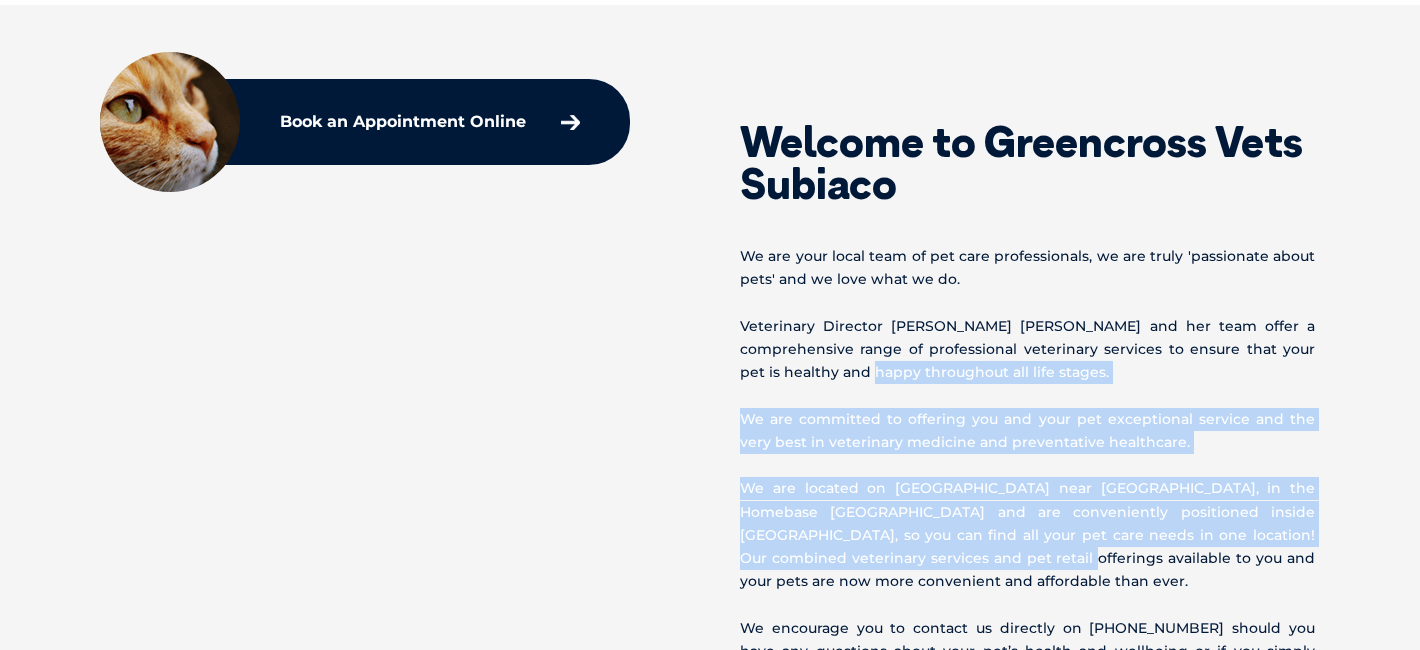 drag, startPoint x: 804, startPoint y: 379, endPoint x: 911, endPoint y: 554, distance: 205.11948 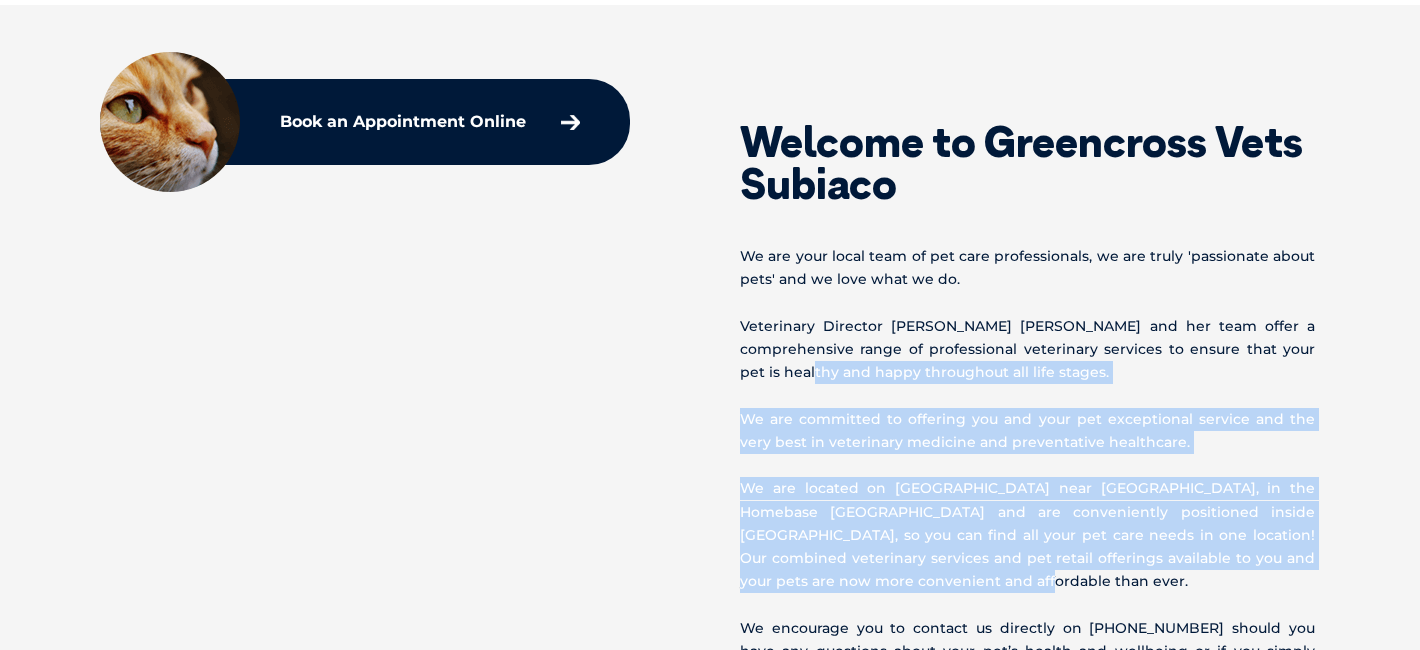 drag, startPoint x: 944, startPoint y: 586, endPoint x: 739, endPoint y: 367, distance: 299.97665 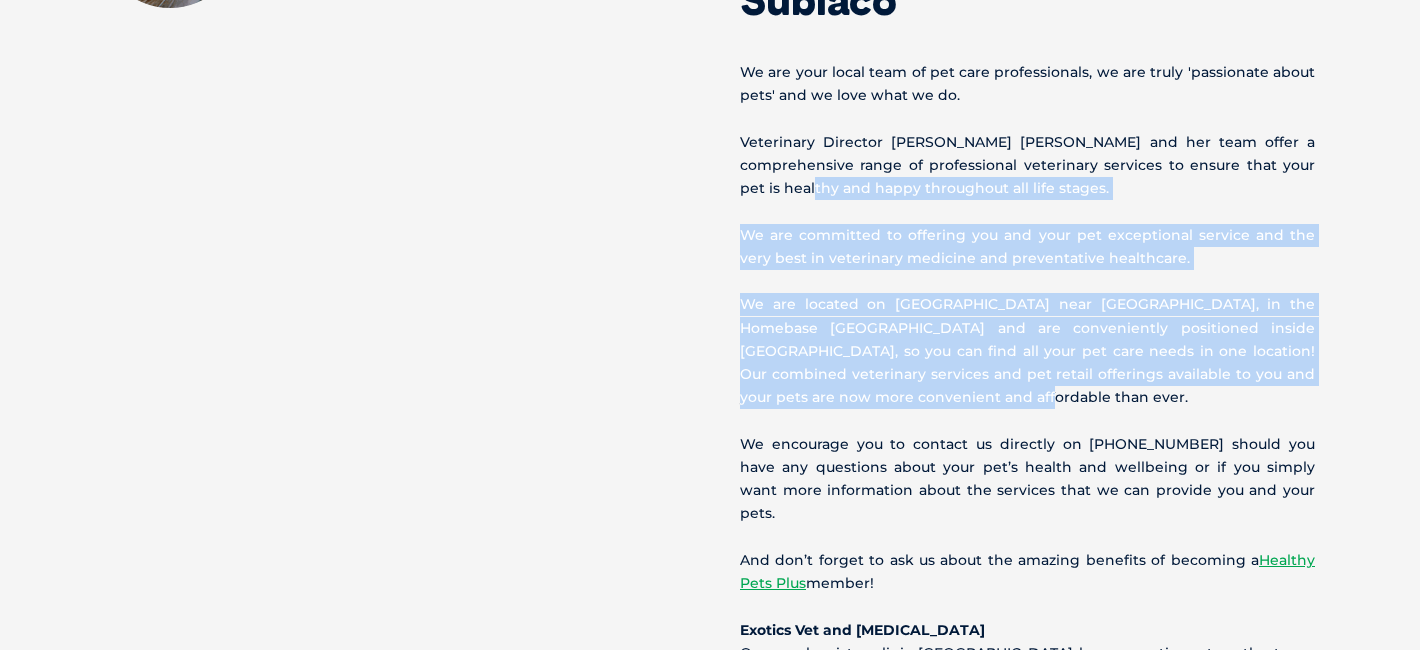 scroll, scrollTop: 1228, scrollLeft: 0, axis: vertical 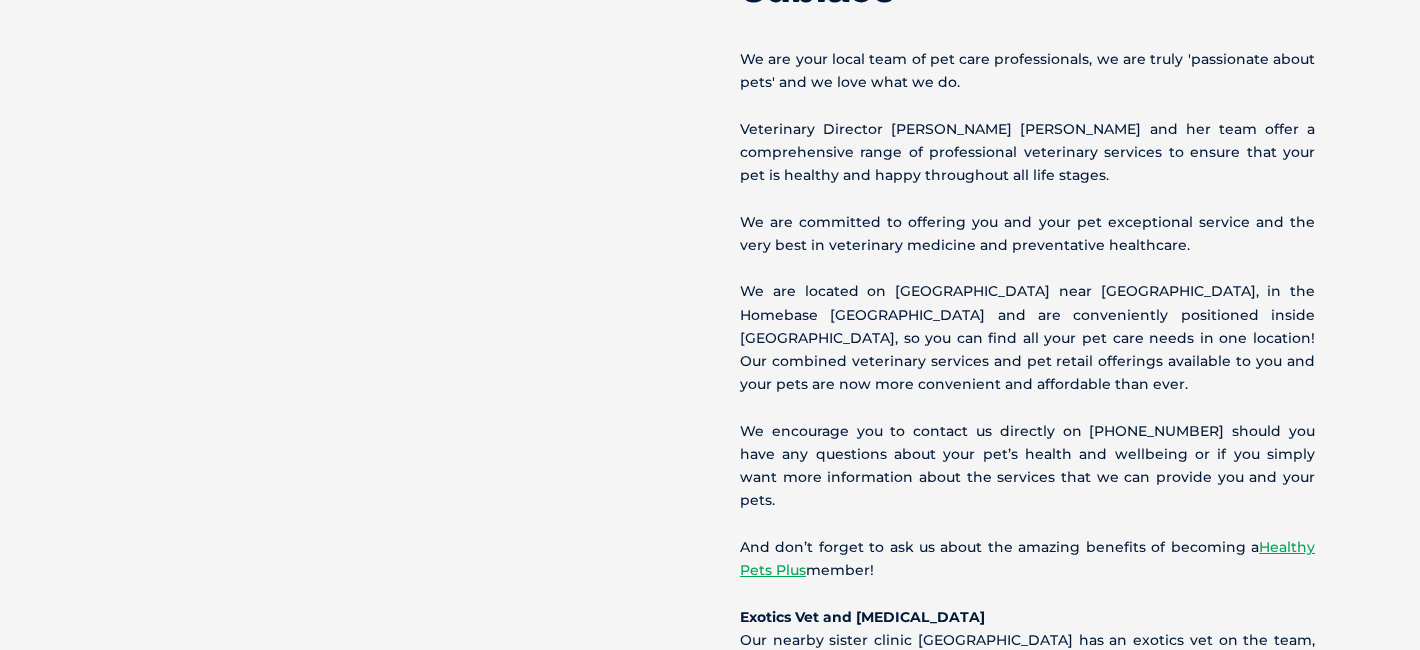 click on "Welcome to Greencross Vets Subiaco
We are your local team of pet care professionals, we are truly 'passionate about pets' and we love what we do.
Veterinary Director Dr Kin Yi Yip and her team offer a comprehensive range of professional veterinary services to ensure that your pet is healthy and happy throughout all life stages.
We are committed to offering you and your pet exceptional service and the very best in veterinary medicine and preventative healthcare.
We are located on Salvado Road near Bunnings, in the Homebase Subiaco Shopping Centre and are conveniently positioned inside Petbarn, so you can find all your pet care needs in one location! Our combined veterinary services and pet retail offerings available to you and your pets are now more convenient and affordable than ever.
And don’t forget to ask us about the amazing benefits of becoming a  Healthy Pets Plus  member!
Exotics Vet and Hydrotherapy" at bounding box center [1030, 305] 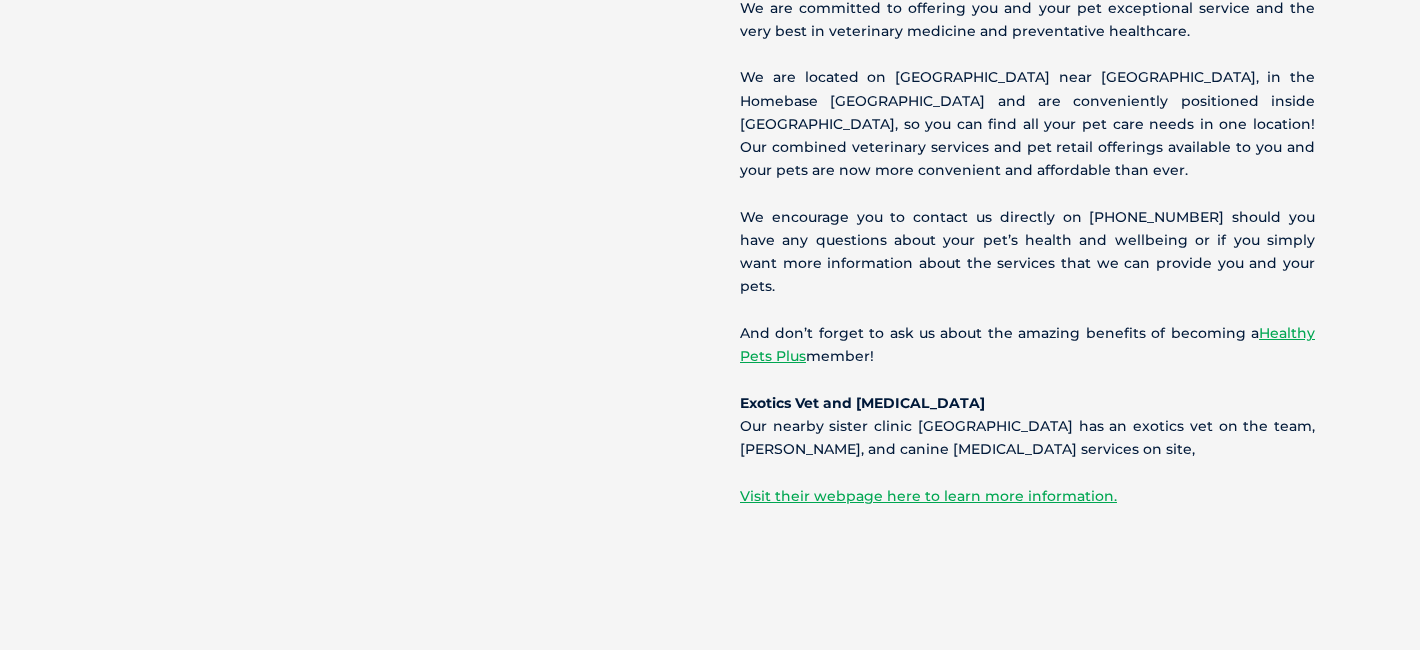 scroll, scrollTop: 1463, scrollLeft: 0, axis: vertical 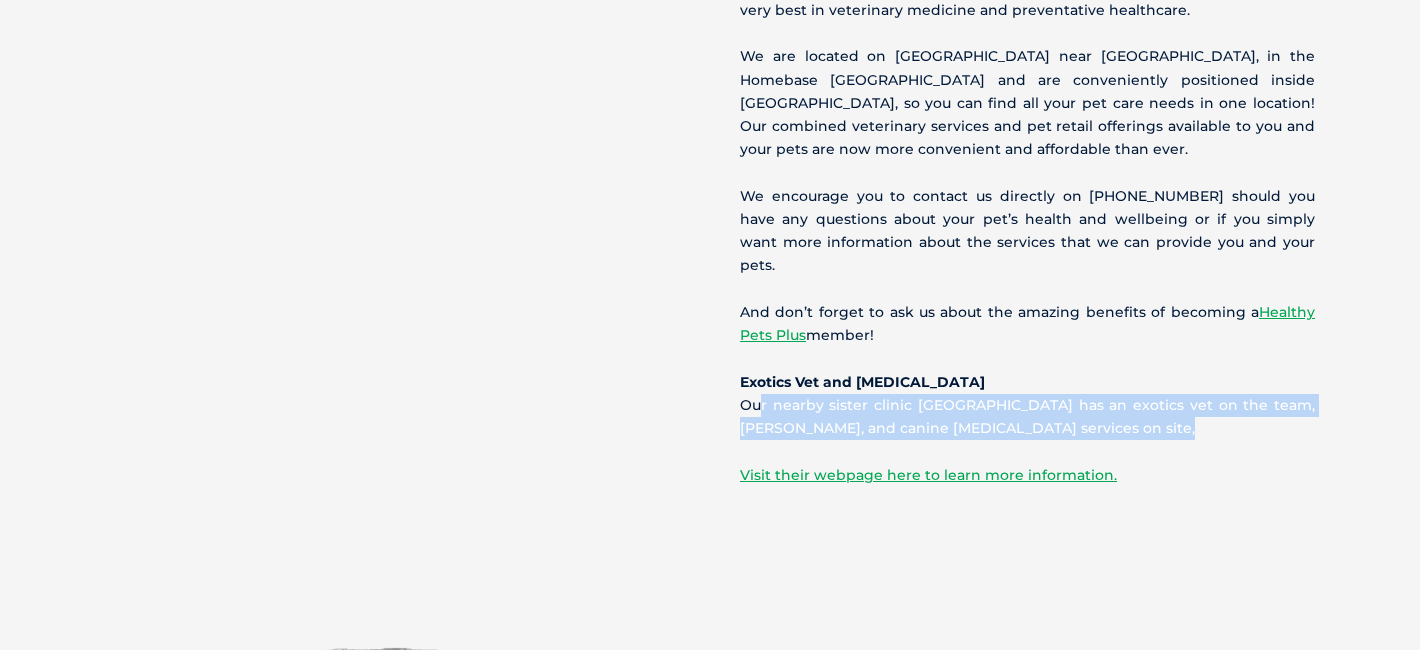 drag, startPoint x: 752, startPoint y: 379, endPoint x: 751, endPoint y: 423, distance: 44.011364 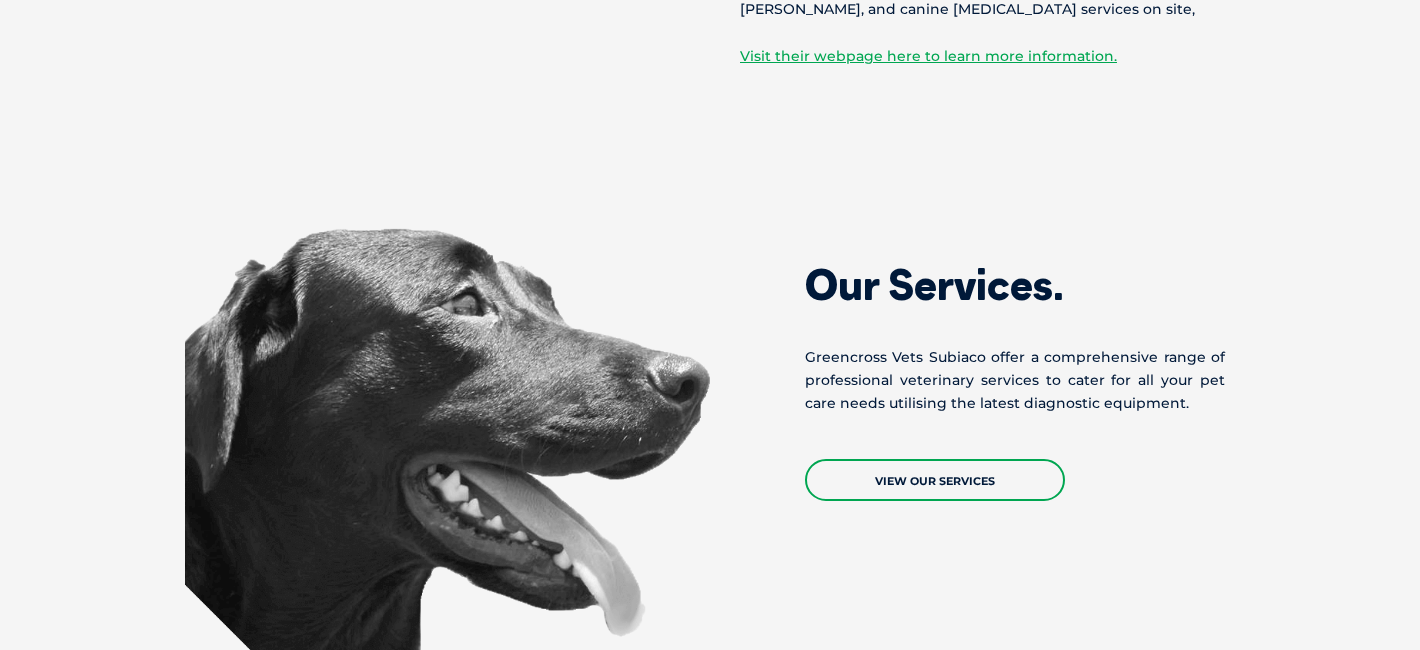 scroll, scrollTop: 1886, scrollLeft: 0, axis: vertical 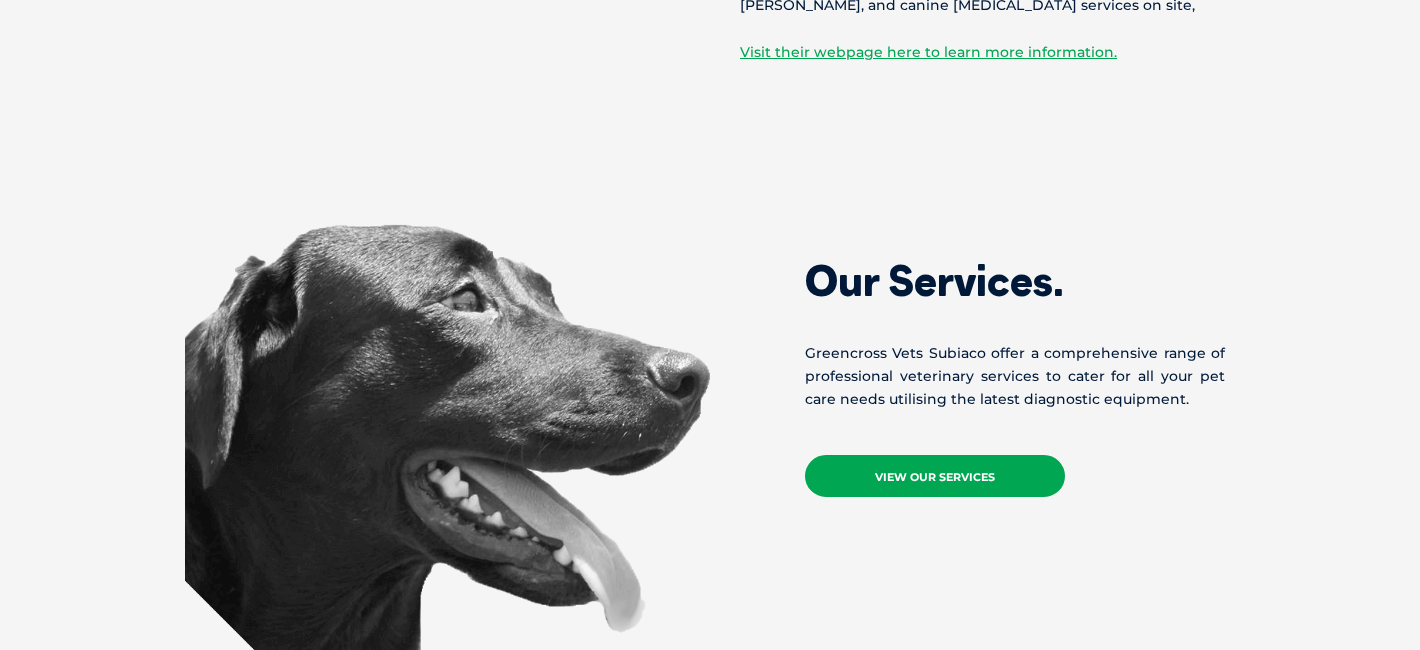 click on "View Our Services" at bounding box center [935, 476] 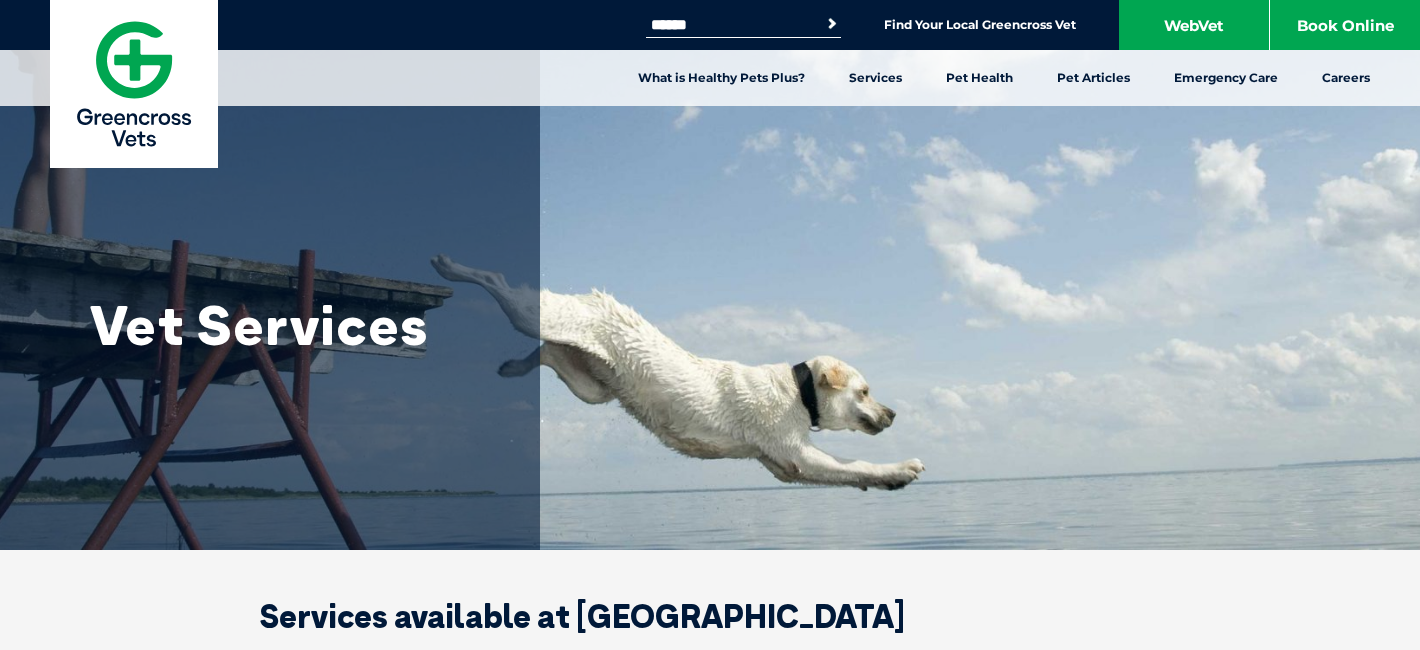 scroll, scrollTop: 0, scrollLeft: 0, axis: both 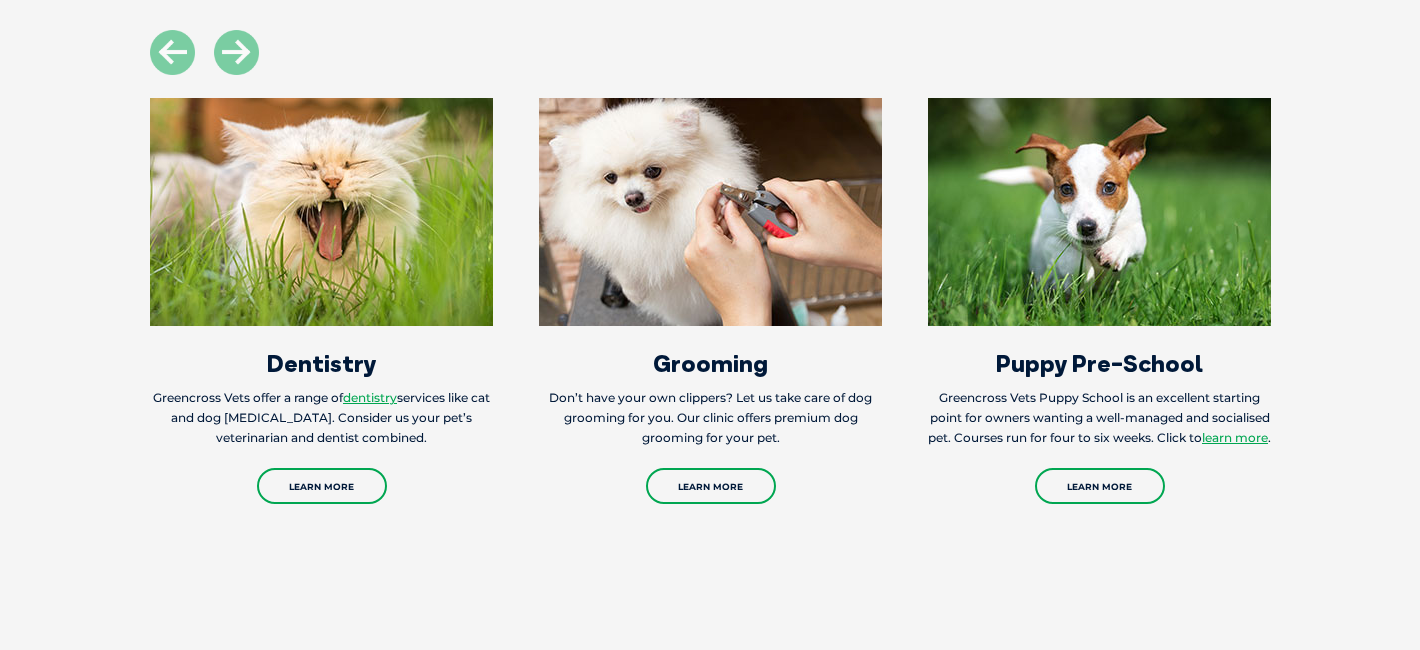 click on "Don’t have your own clippers? Let us take care of dog grooming for you. Our clinic offers premium dog grooming for your pet." at bounding box center [710, 418] 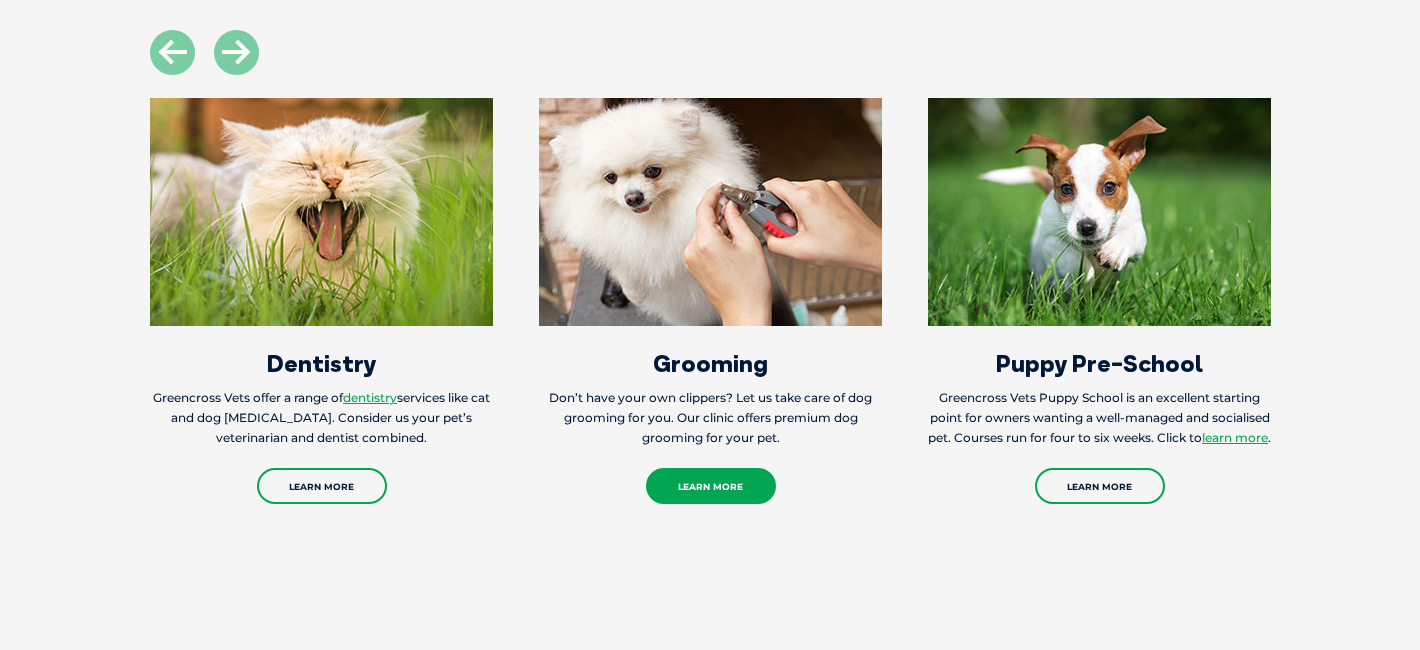 click on "Learn More" at bounding box center [711, 486] 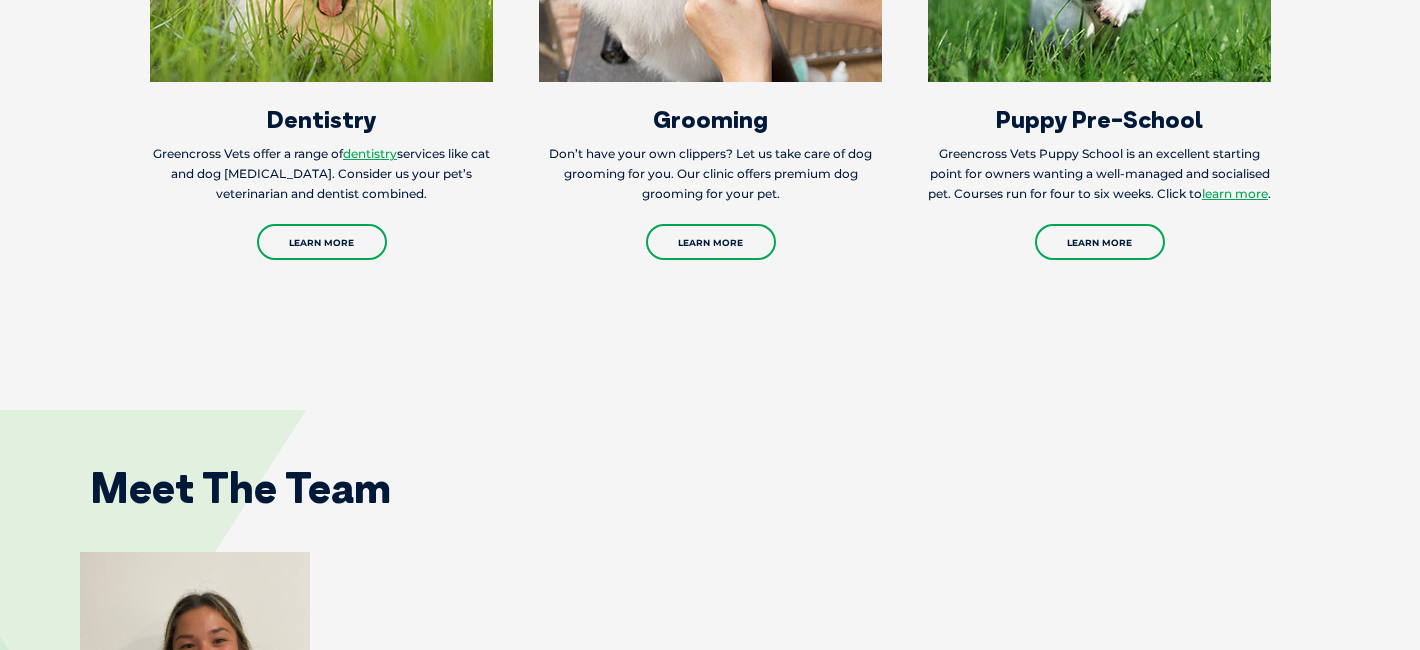scroll, scrollTop: 3120, scrollLeft: 0, axis: vertical 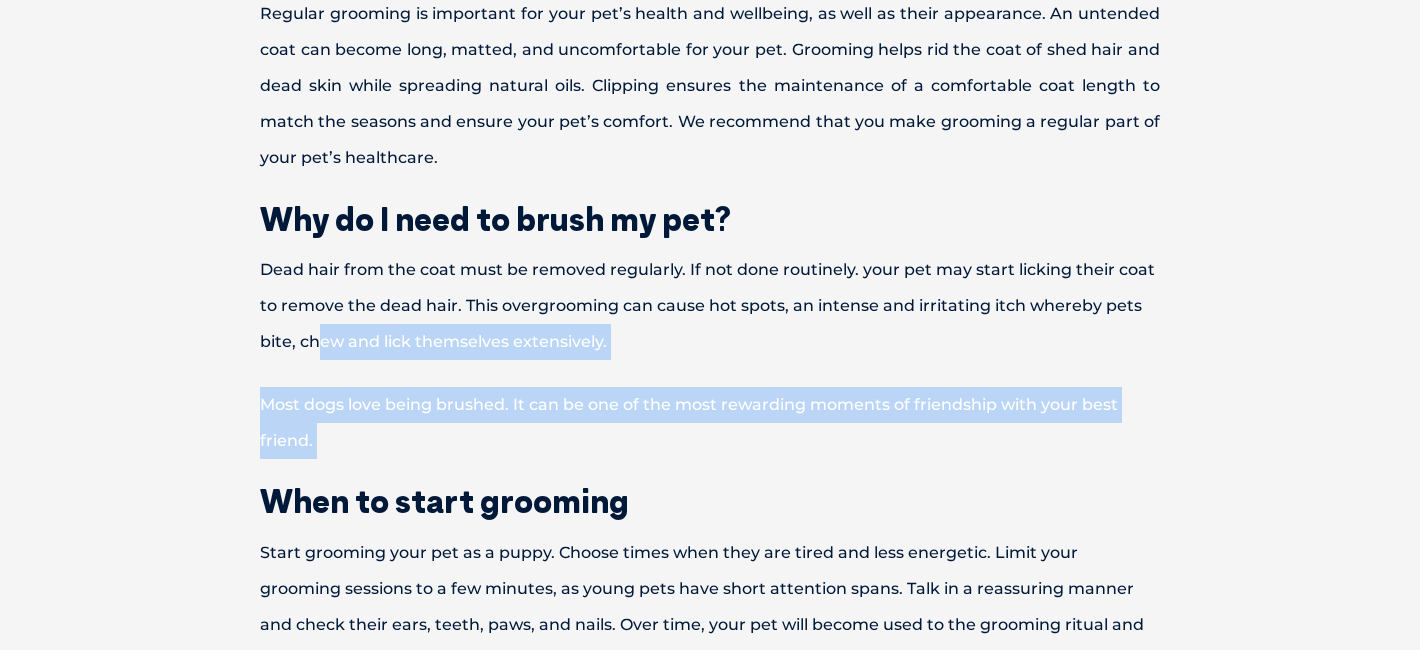 drag, startPoint x: 319, startPoint y: 459, endPoint x: 319, endPoint y: 325, distance: 134 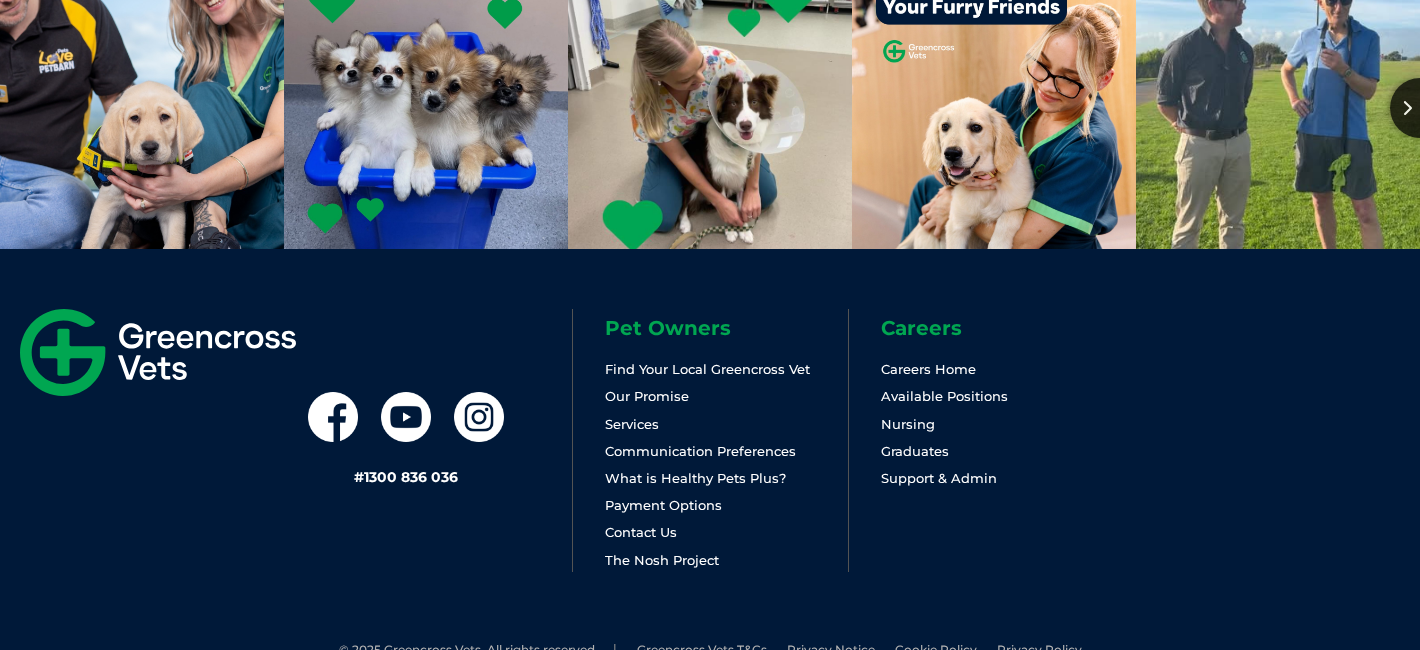 scroll, scrollTop: 2773, scrollLeft: 0, axis: vertical 